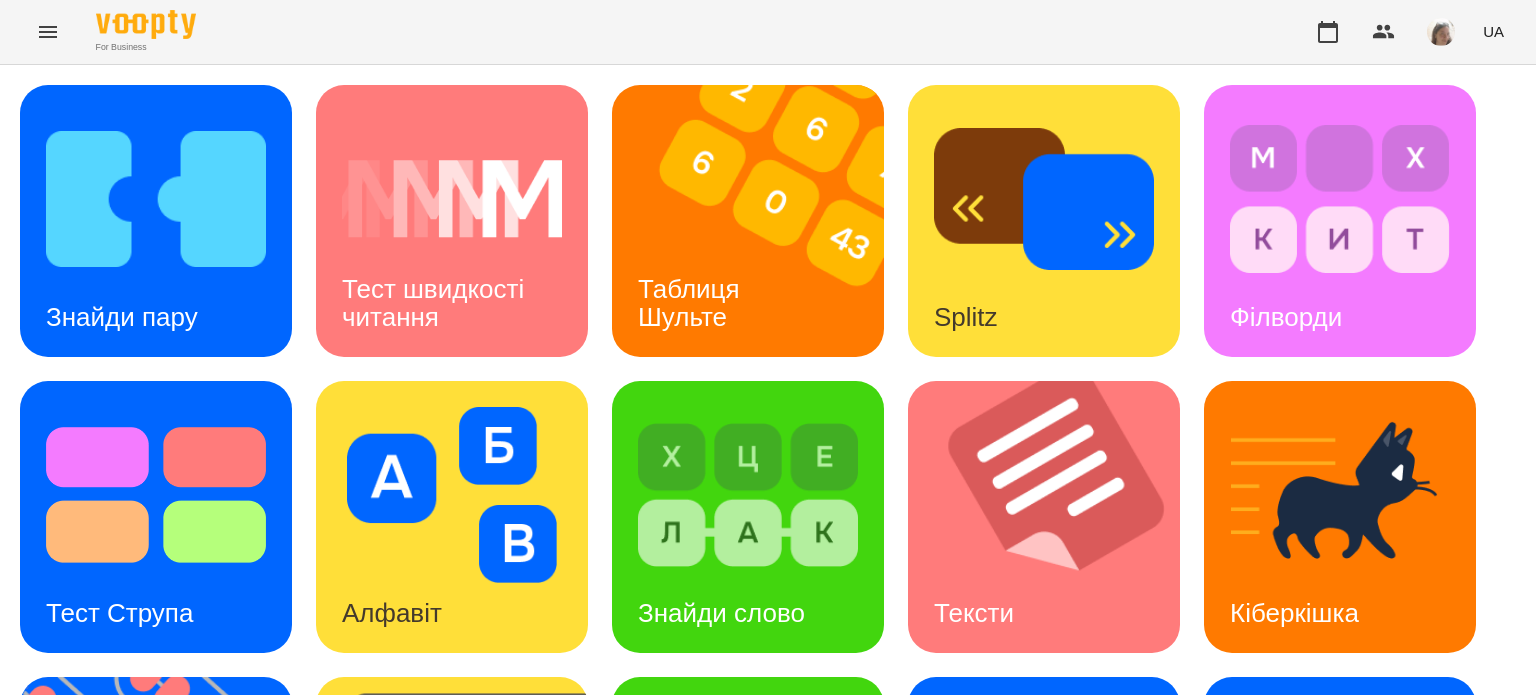 scroll, scrollTop: 0, scrollLeft: 0, axis: both 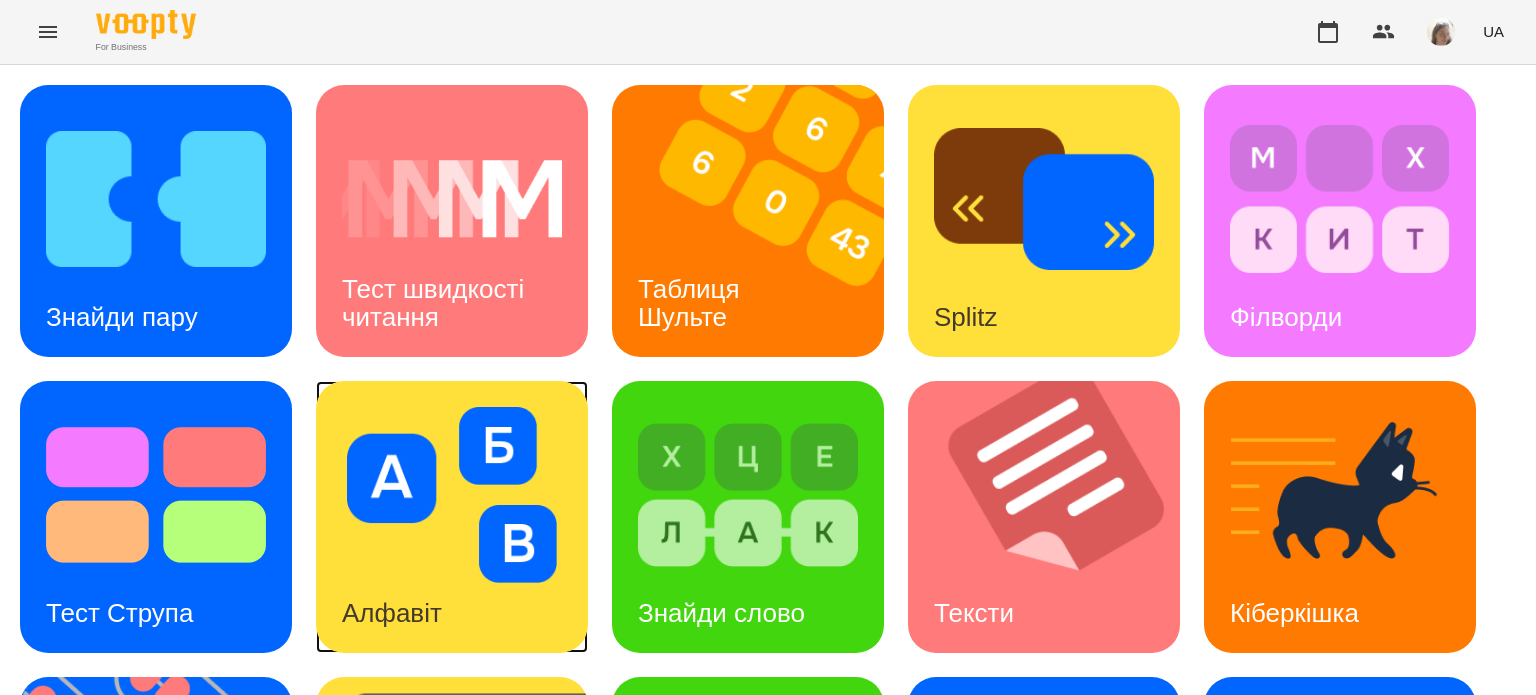 click at bounding box center (452, 495) 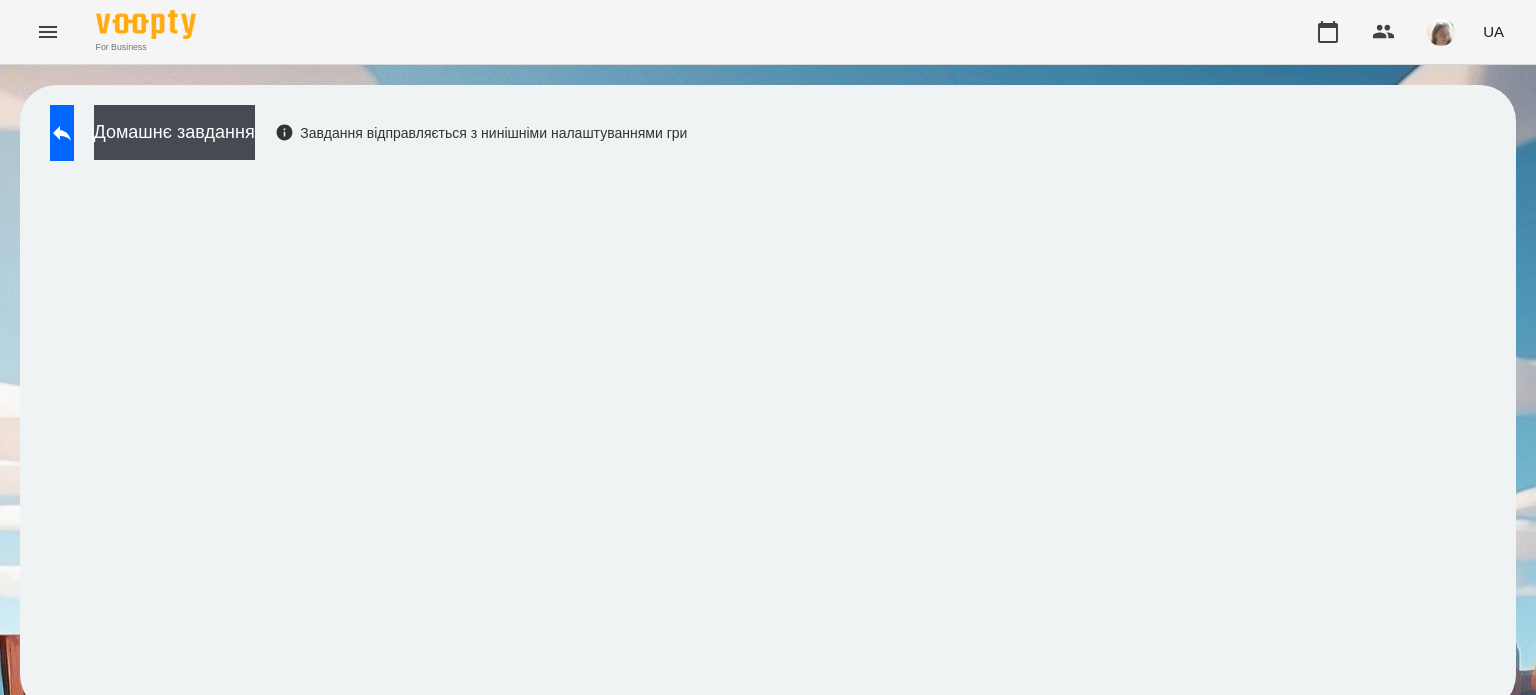 scroll, scrollTop: 0, scrollLeft: 0, axis: both 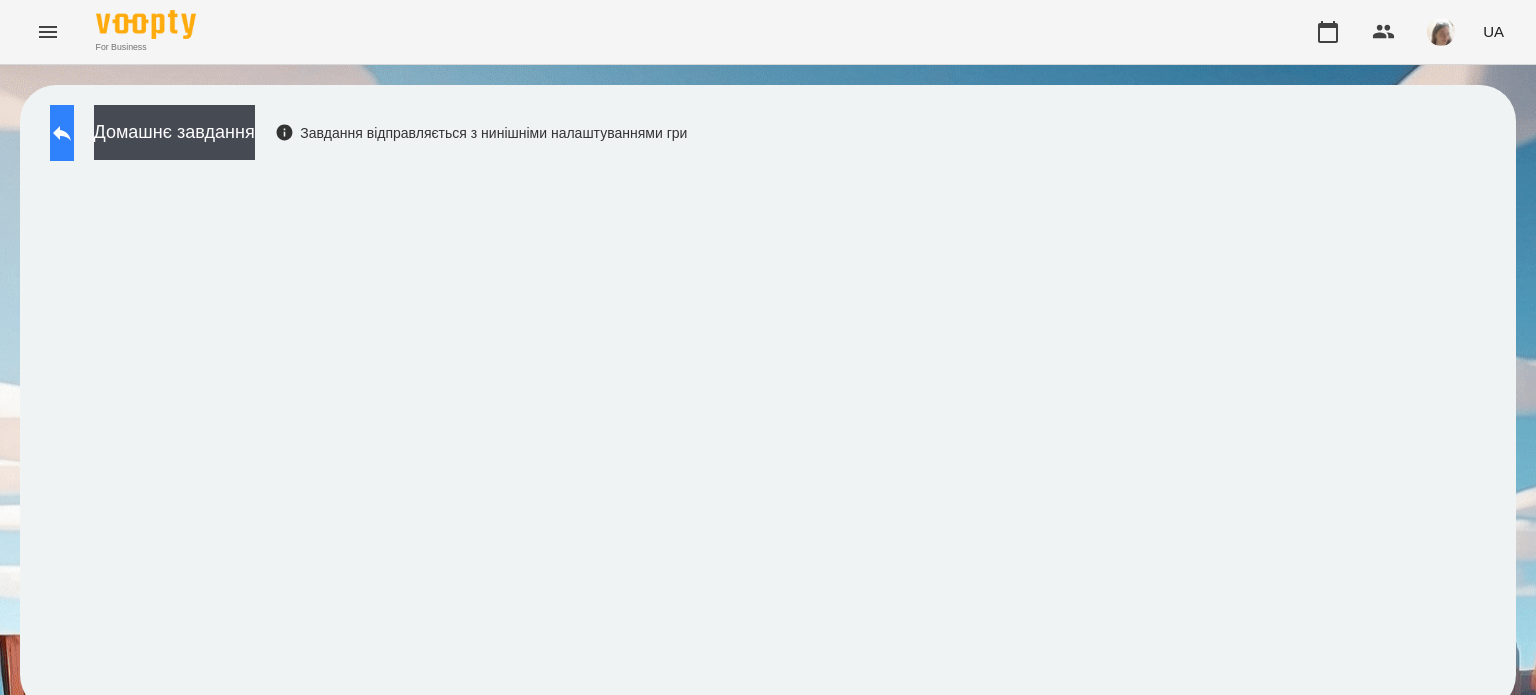 click at bounding box center [62, 133] 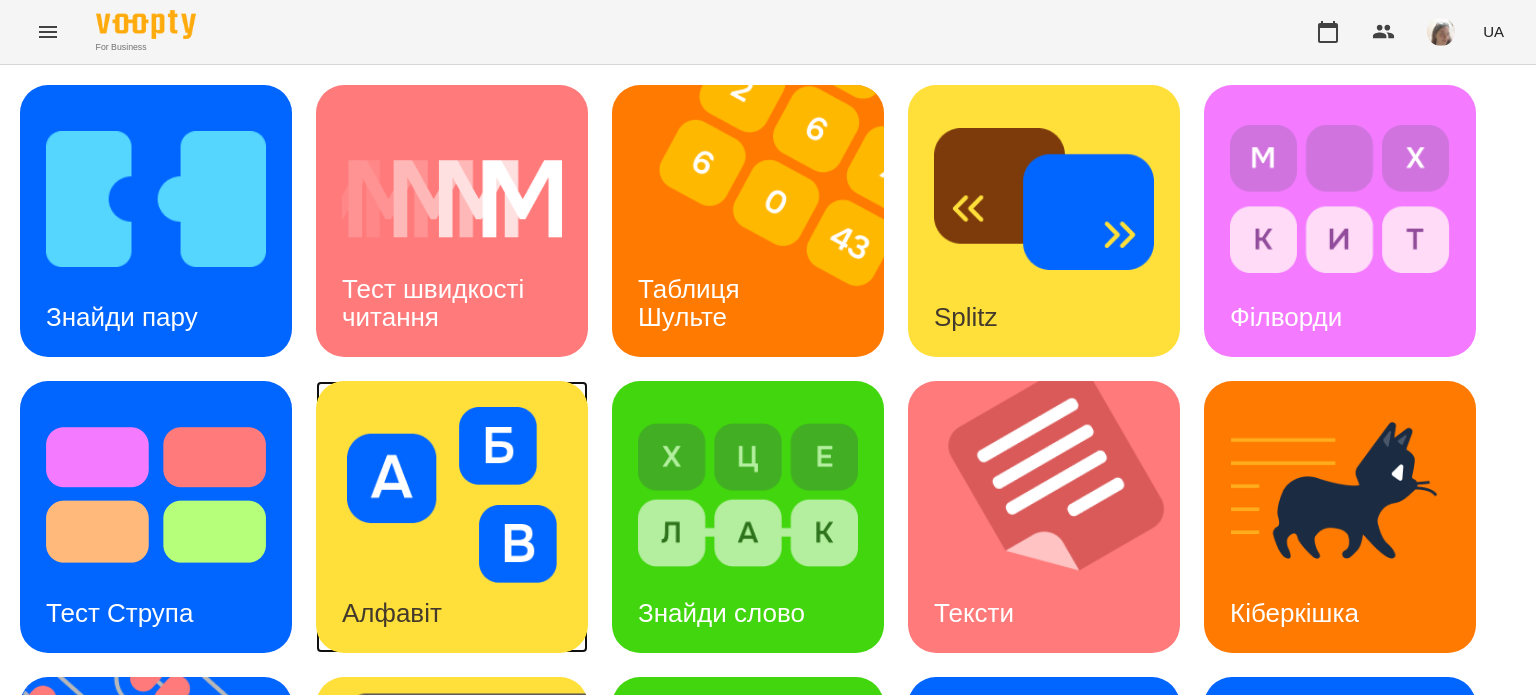 click at bounding box center [452, 495] 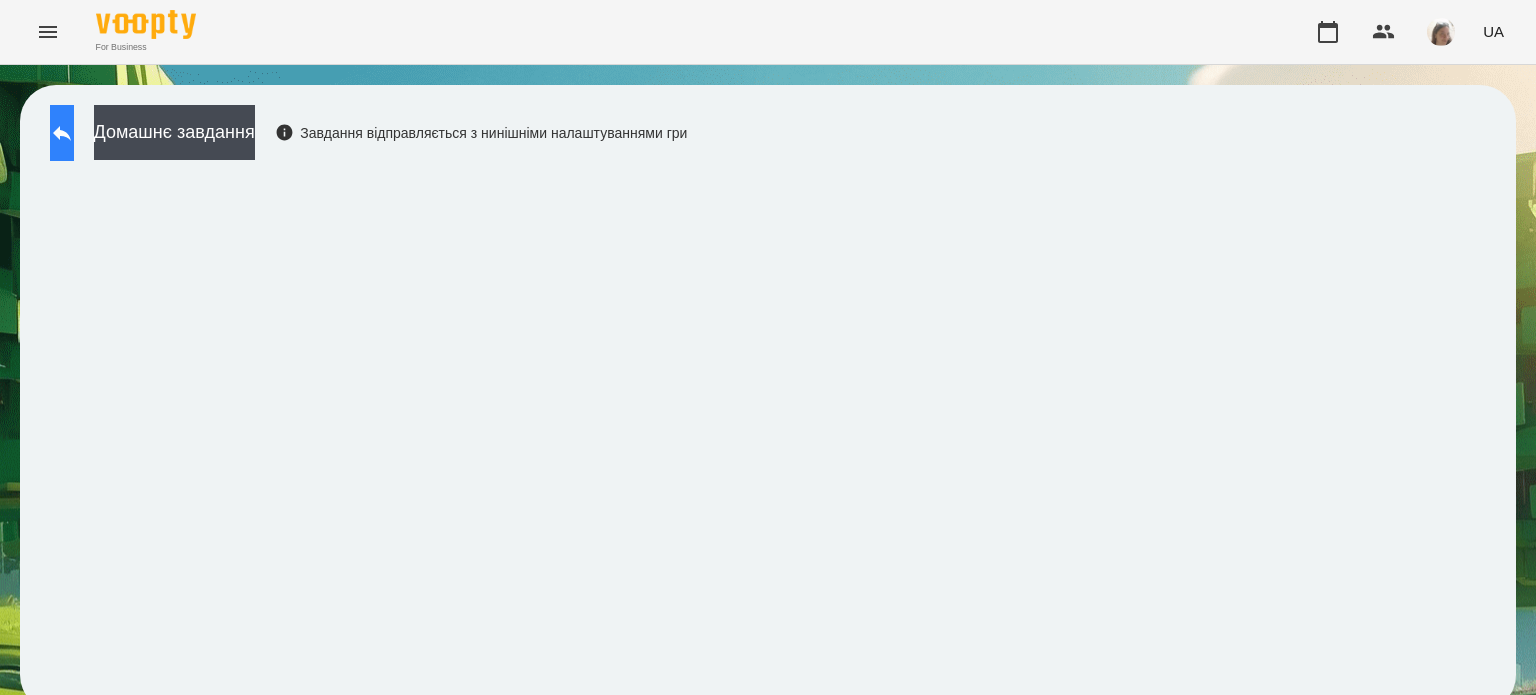 click 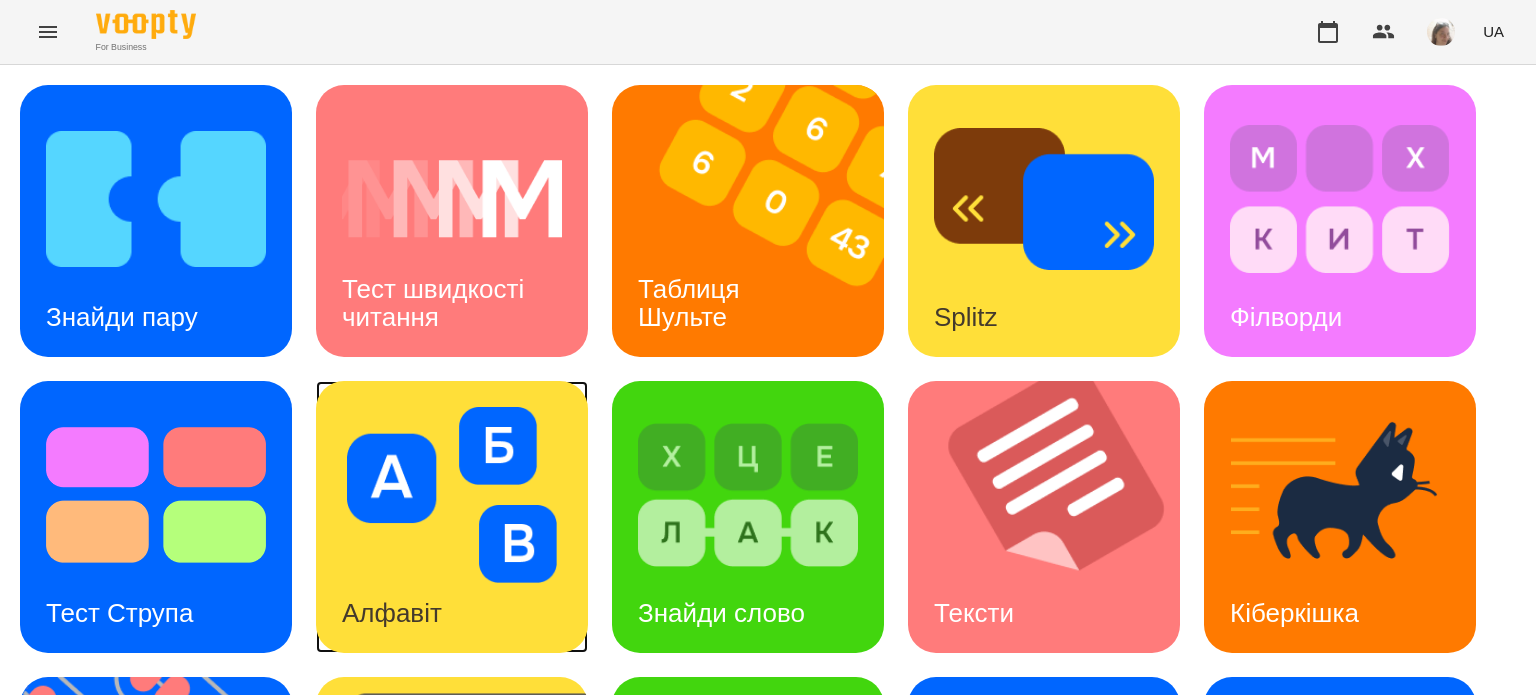 click at bounding box center [452, 495] 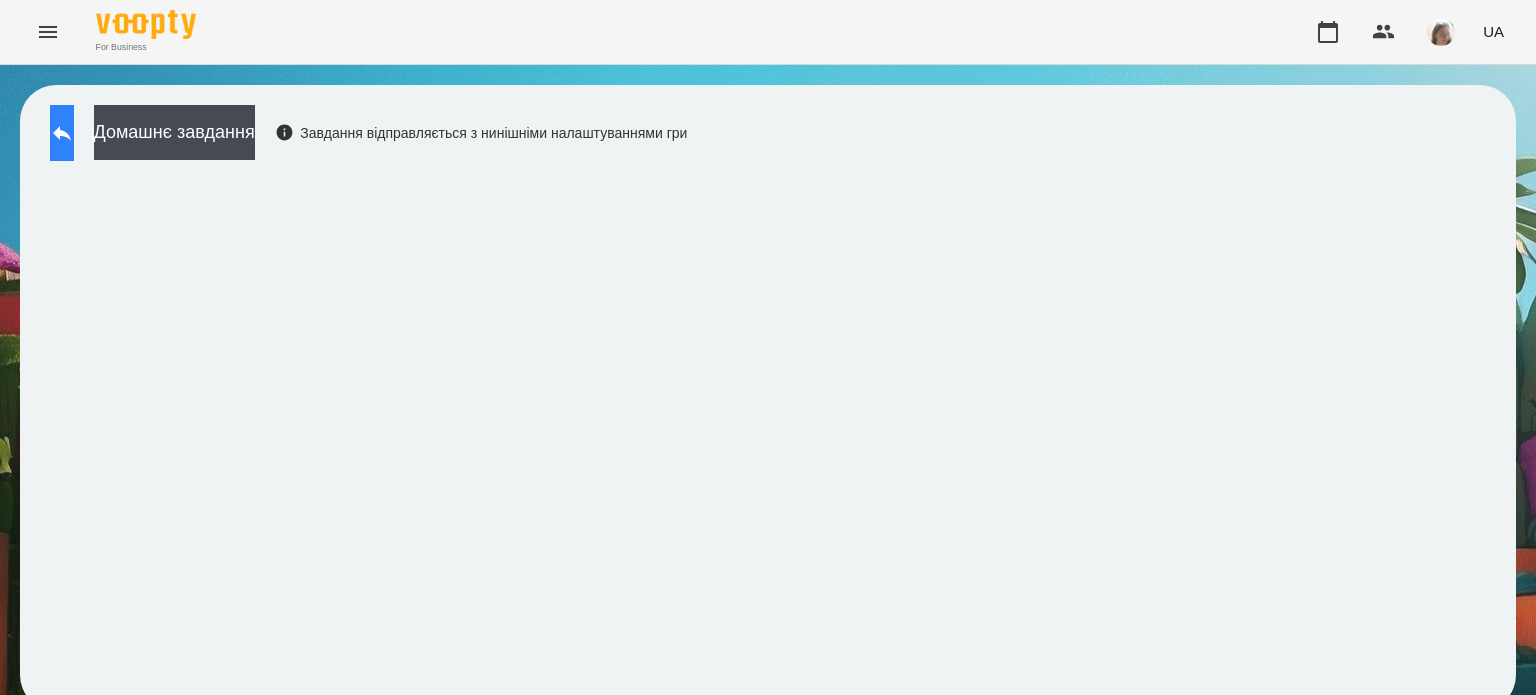 click at bounding box center (62, 133) 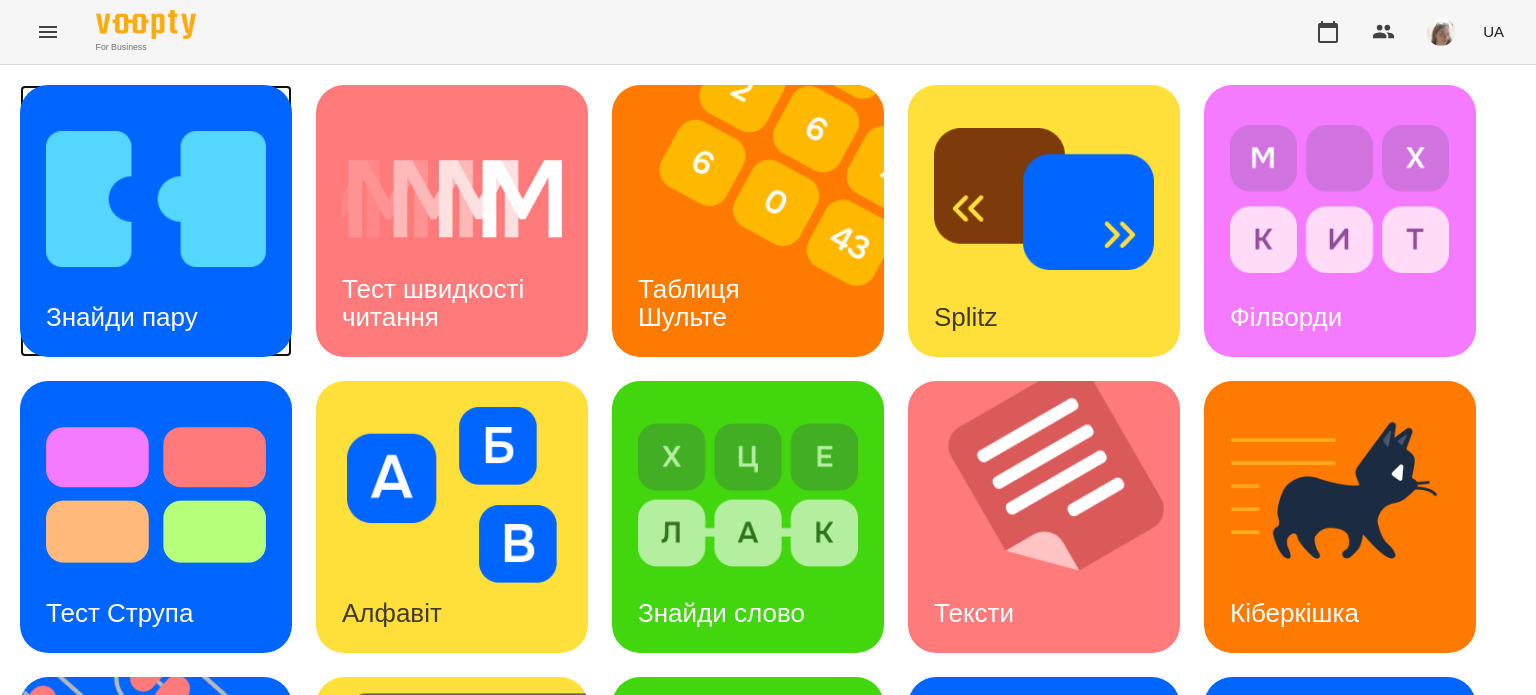 click on "Знайди пару" at bounding box center (122, 317) 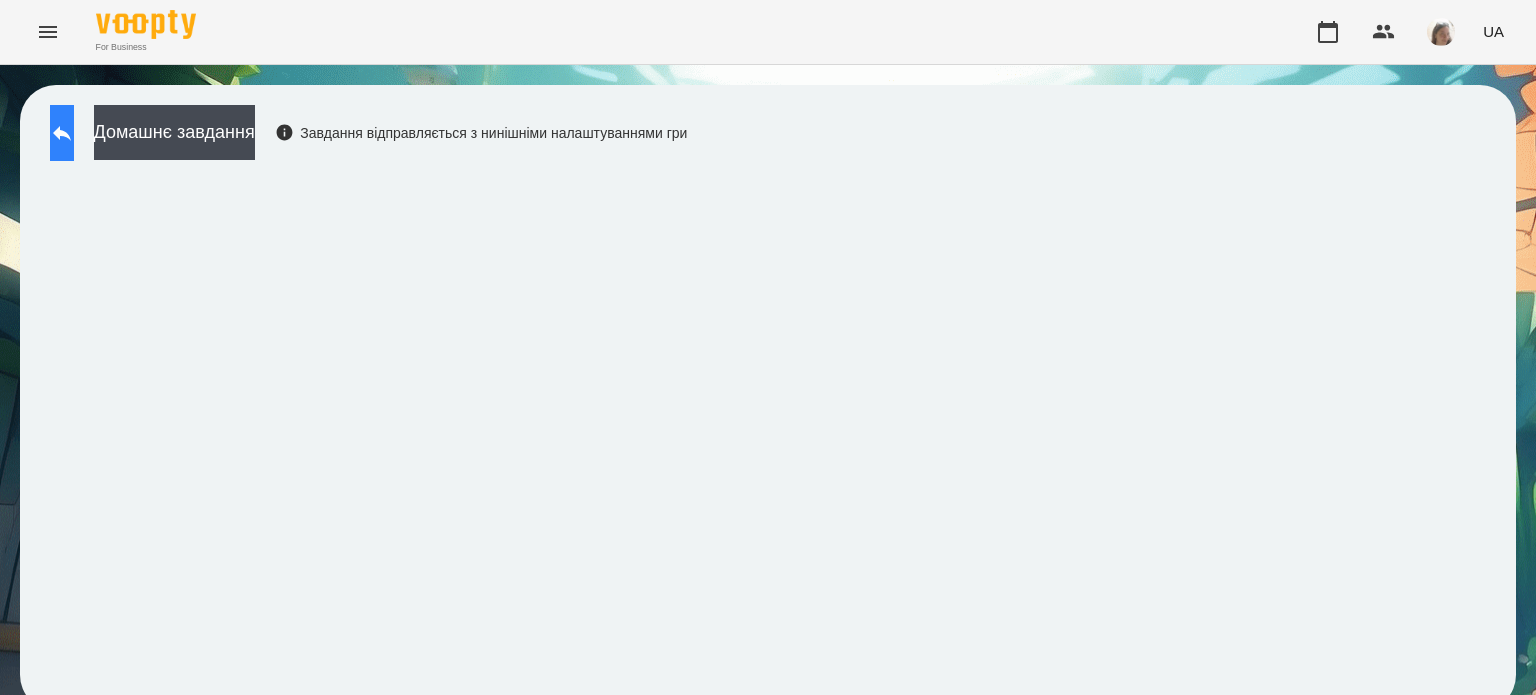 click 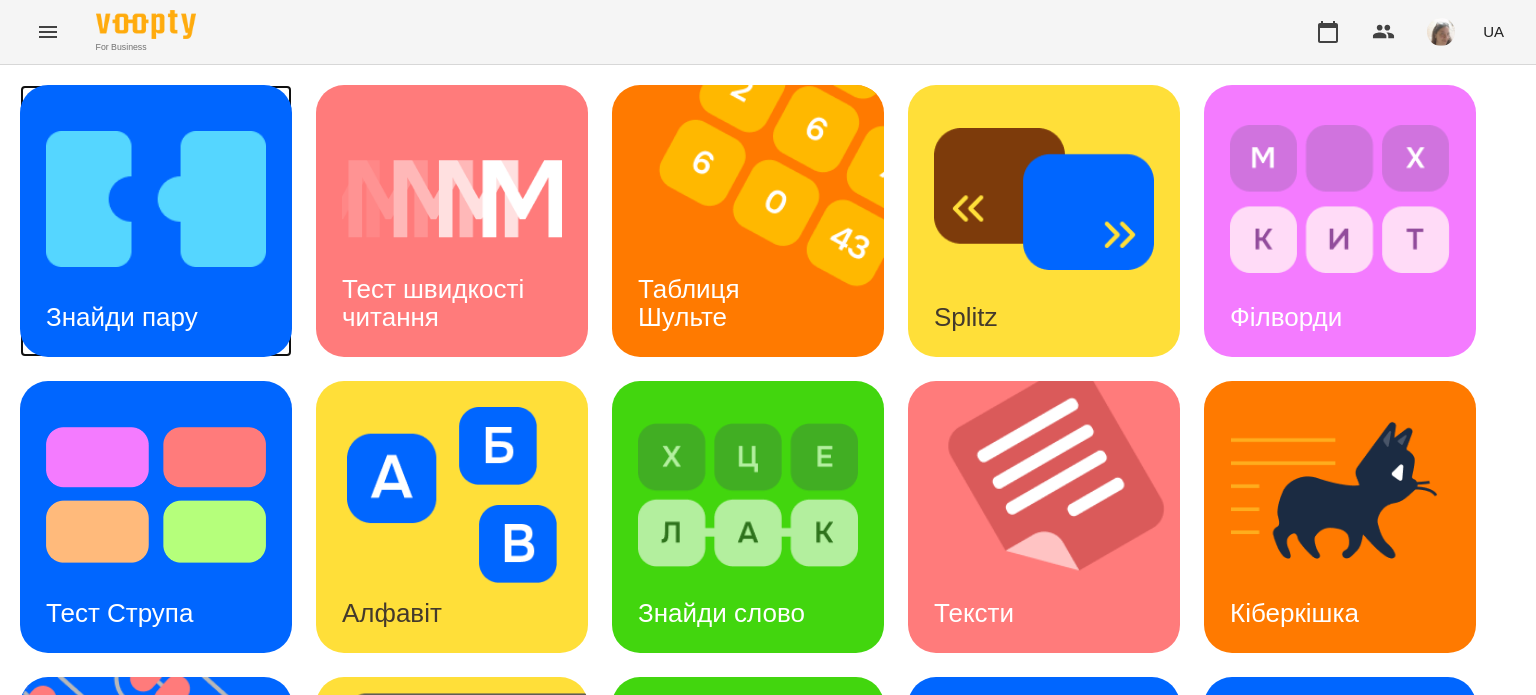 click at bounding box center [156, 199] 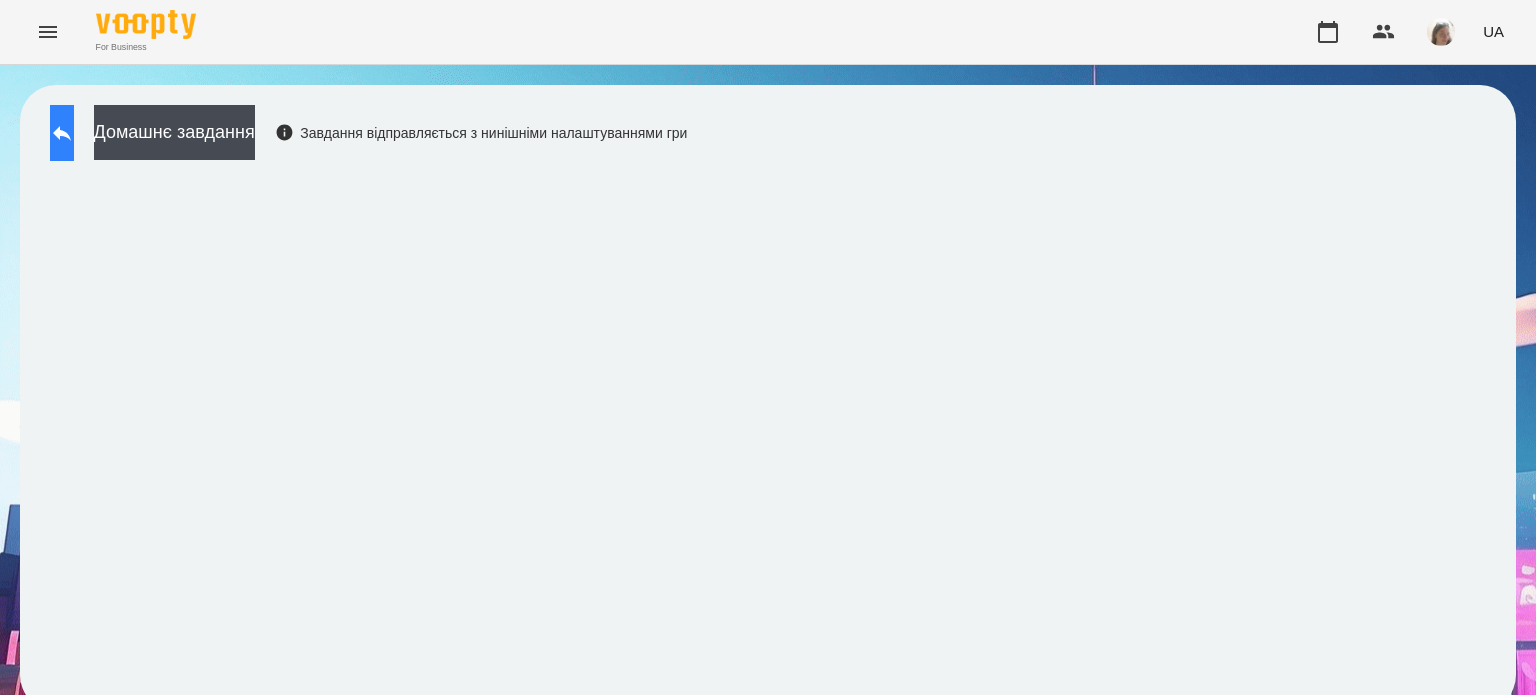 click 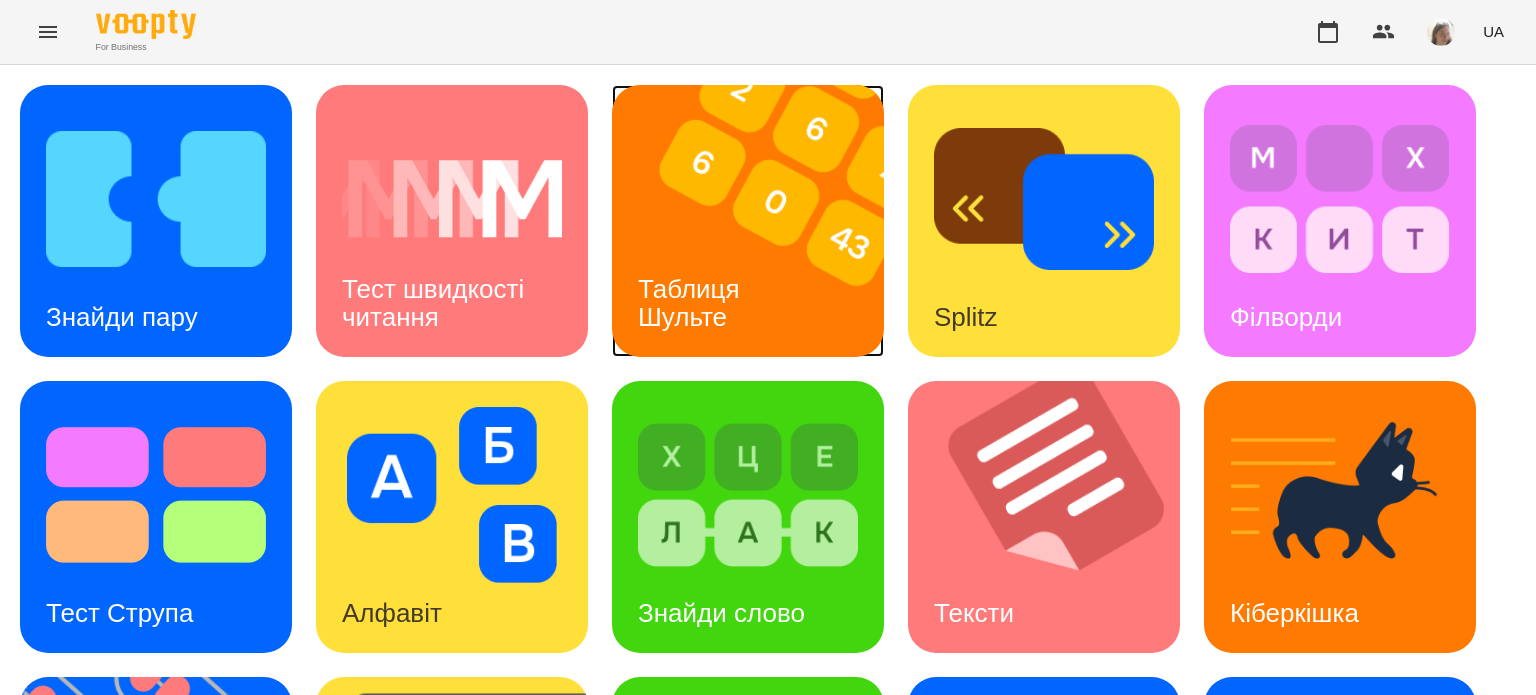 click on "Таблиця
Шульте" at bounding box center [692, 303] 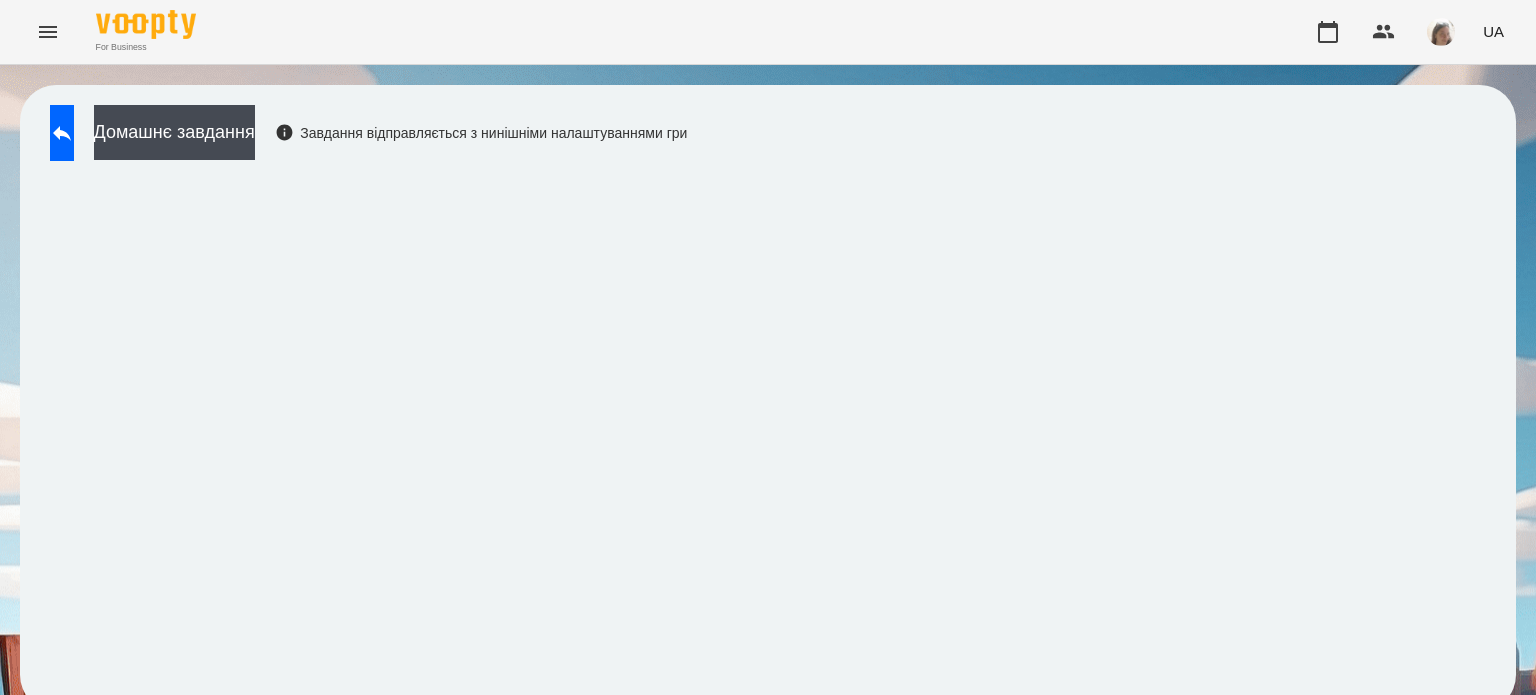 scroll, scrollTop: 15, scrollLeft: 0, axis: vertical 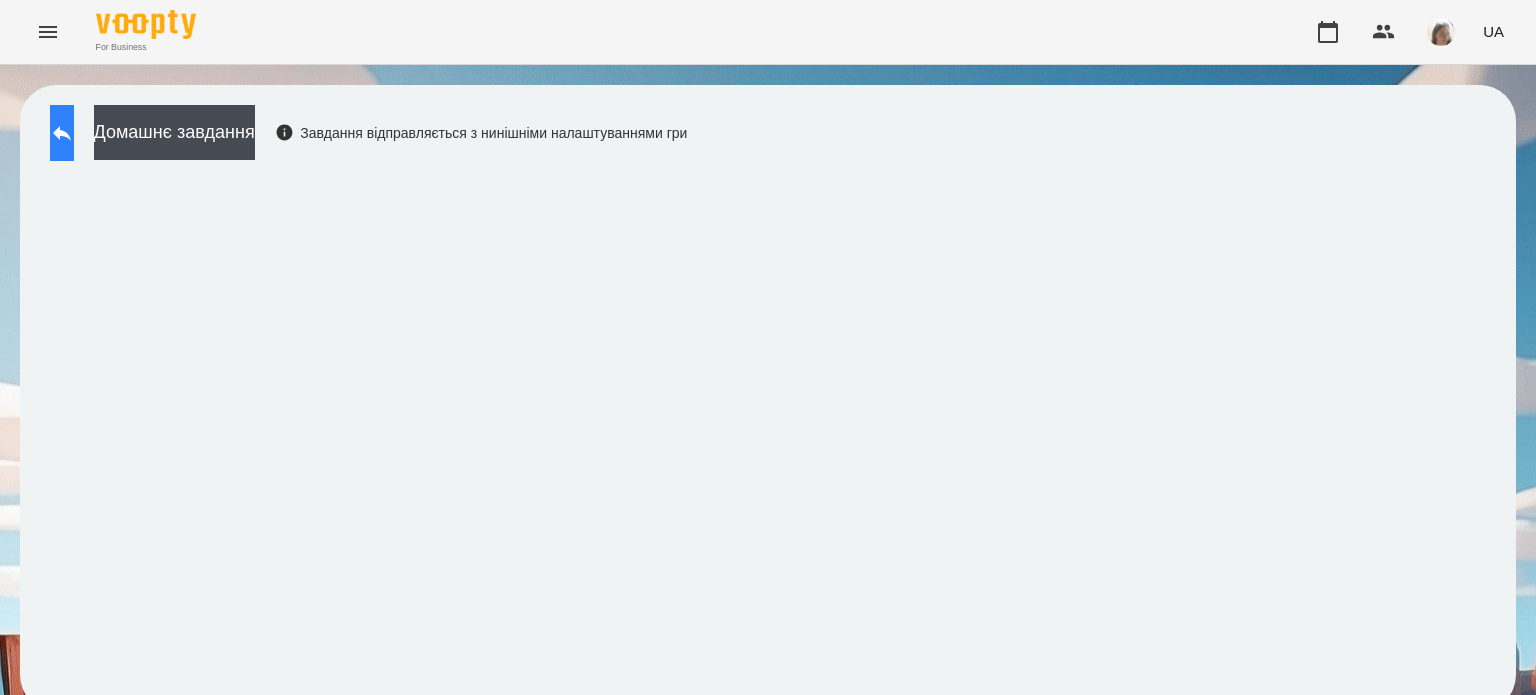 click at bounding box center (62, 133) 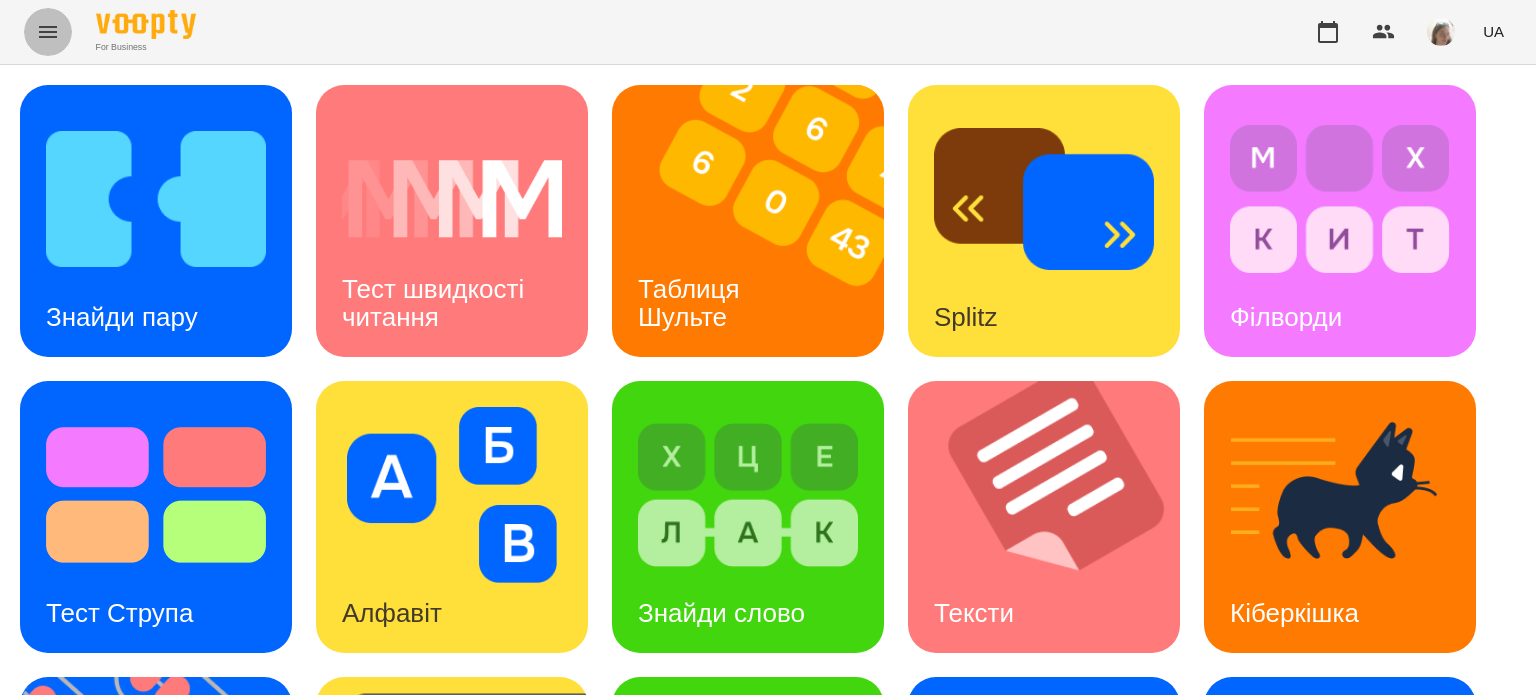 click 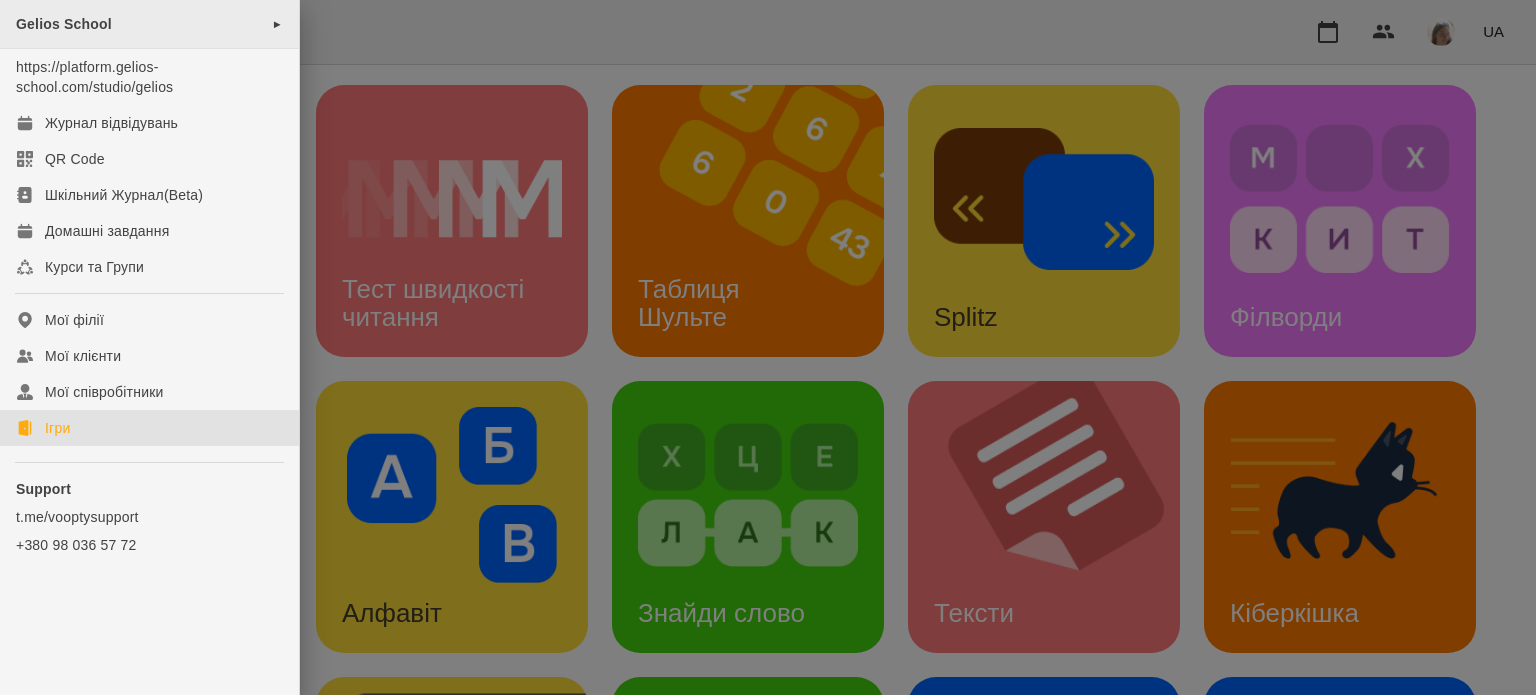 click on "Gelios School" at bounding box center (64, 24) 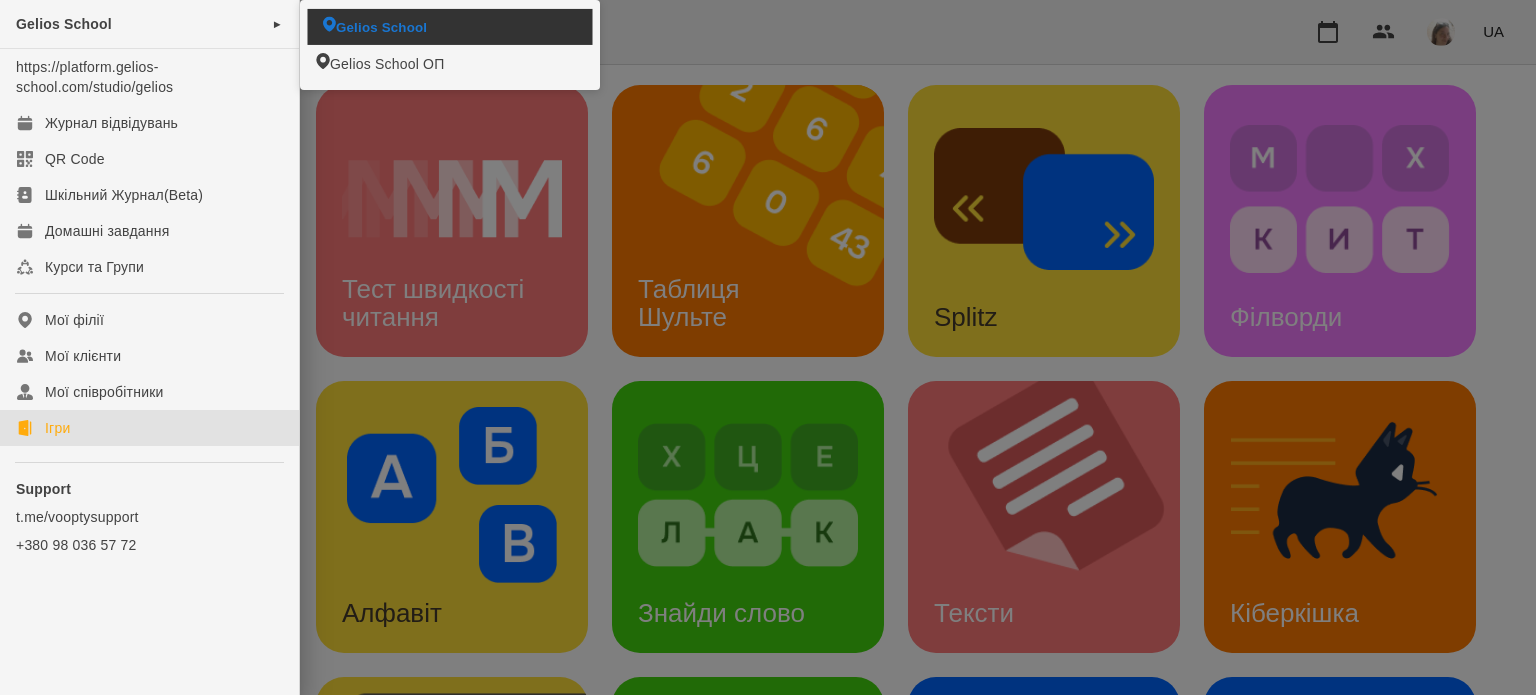 click on "Gelios School" at bounding box center (450, 26) 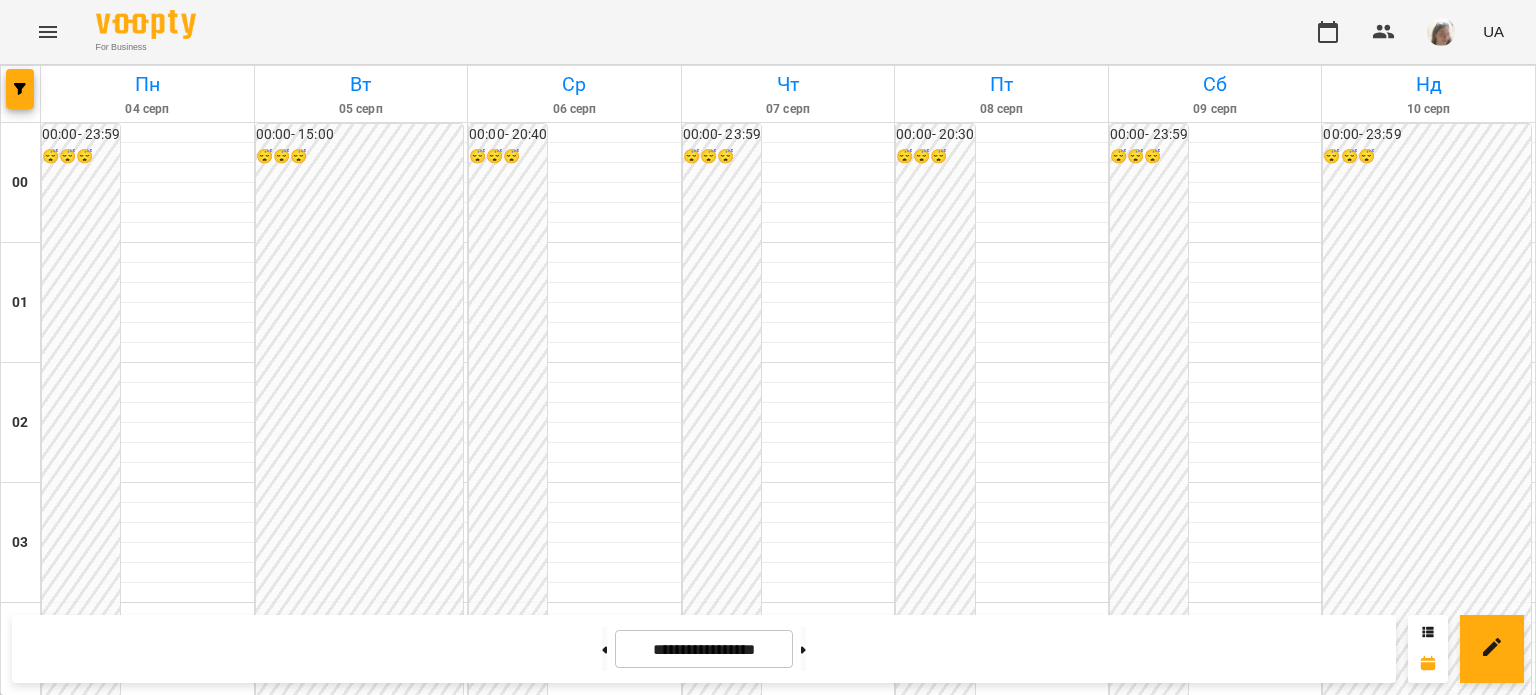 scroll, scrollTop: 1063, scrollLeft: 0, axis: vertical 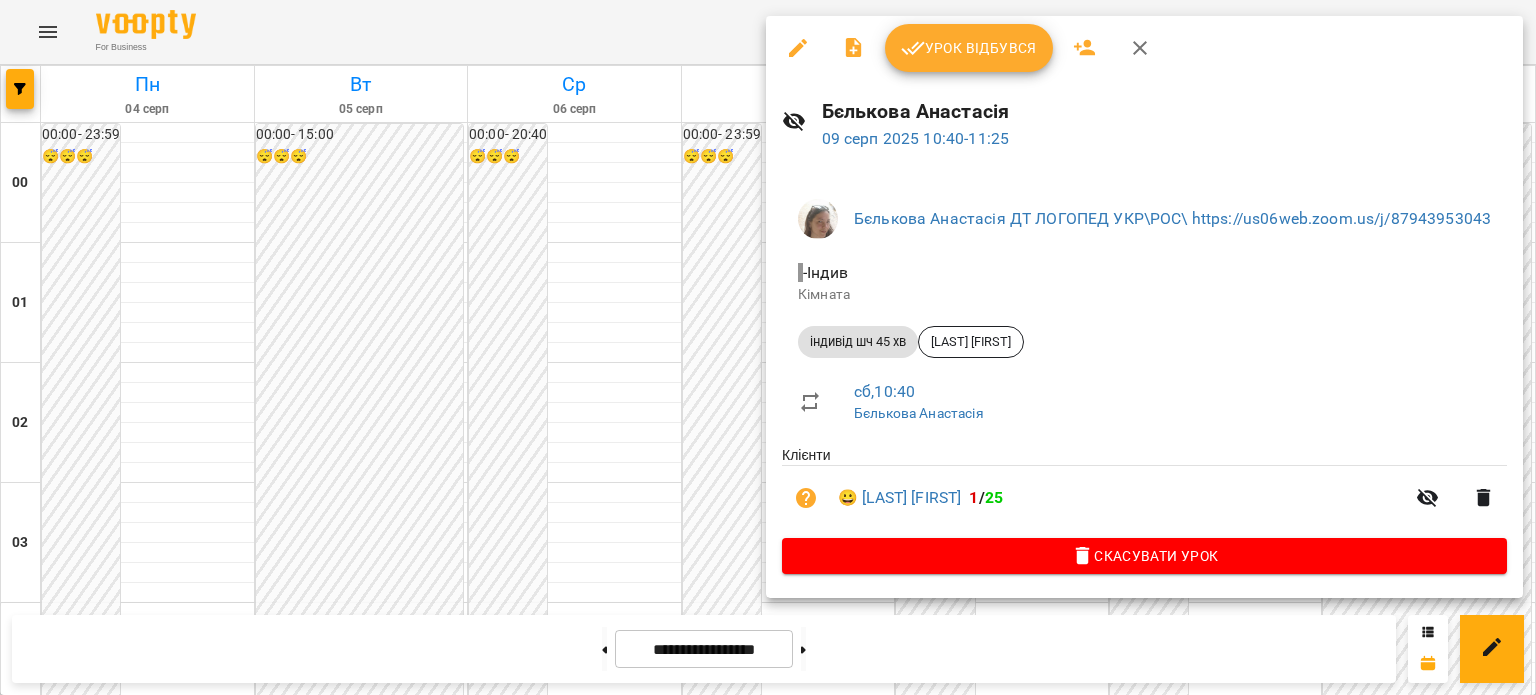 click on "Урок відбувся" at bounding box center (969, 48) 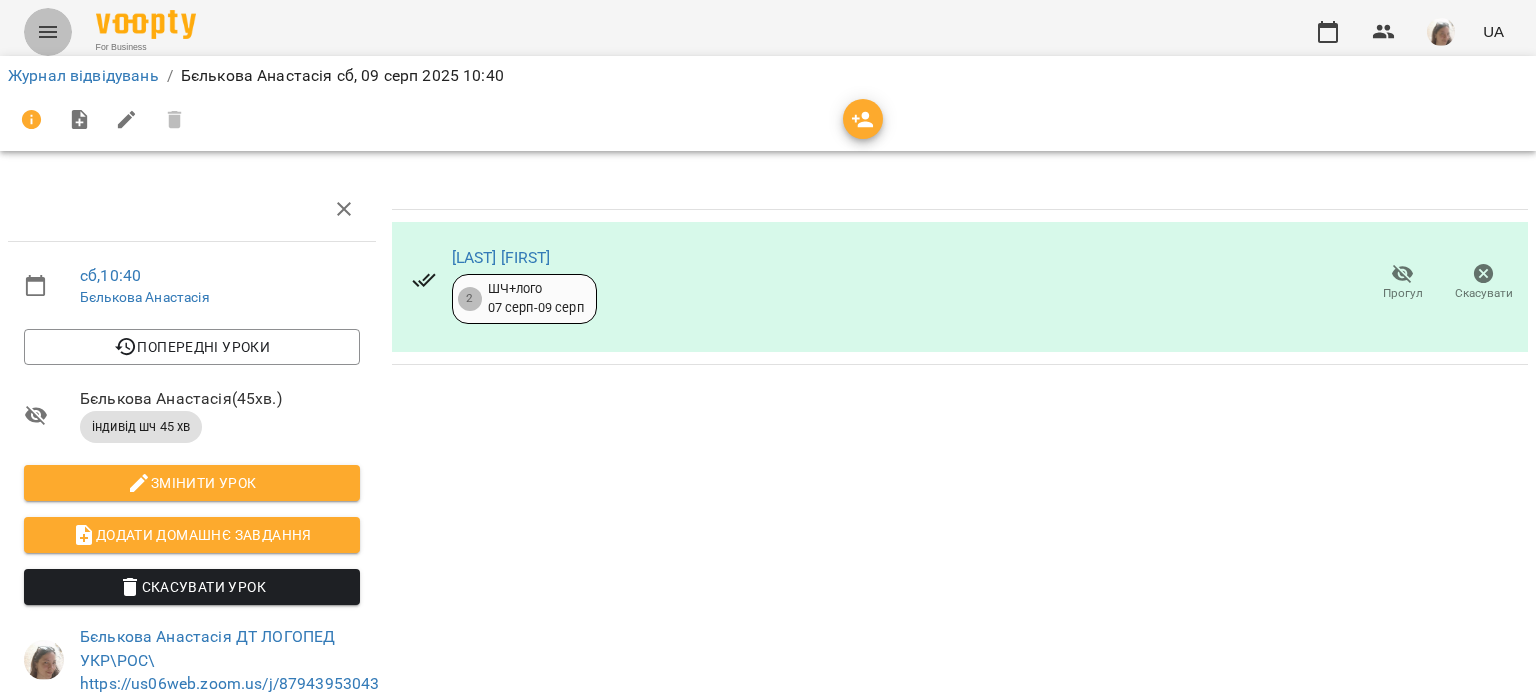 click 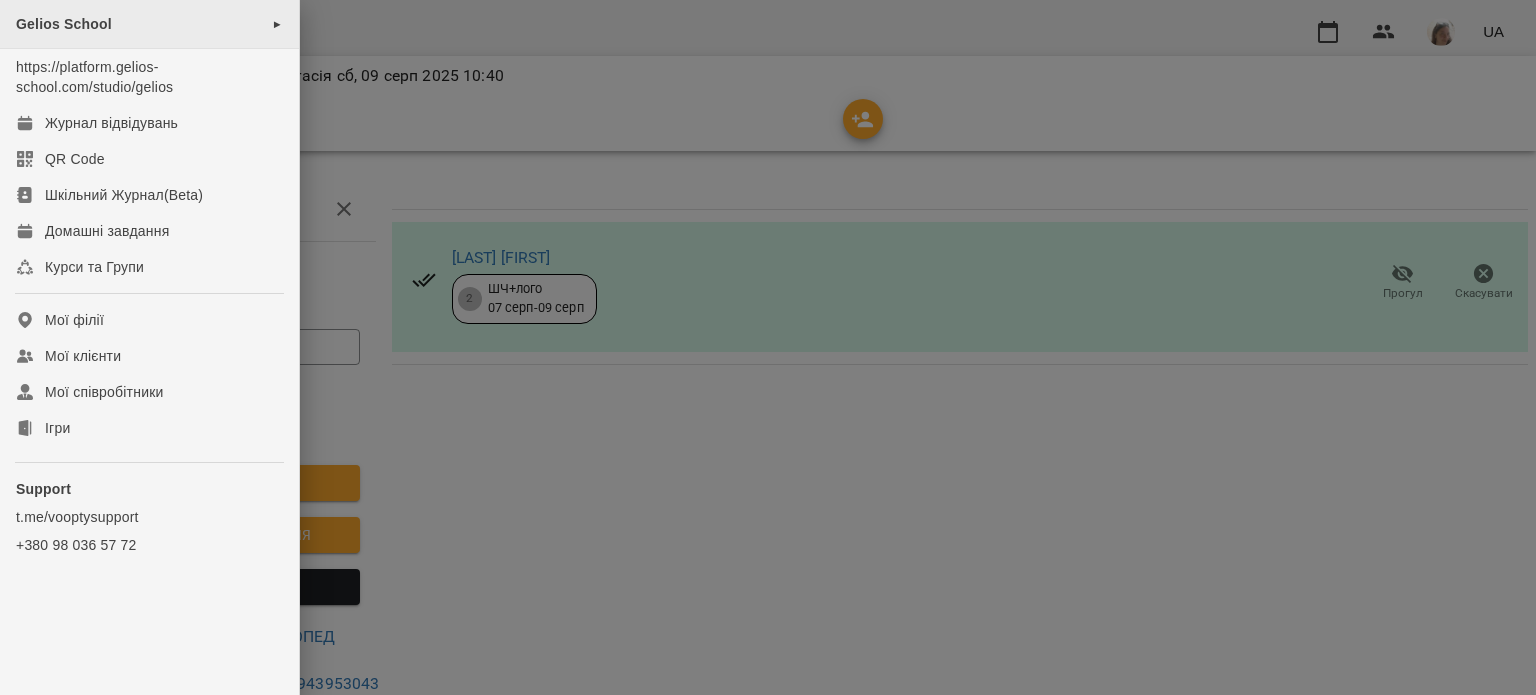 click on "Gelios School" at bounding box center [64, 24] 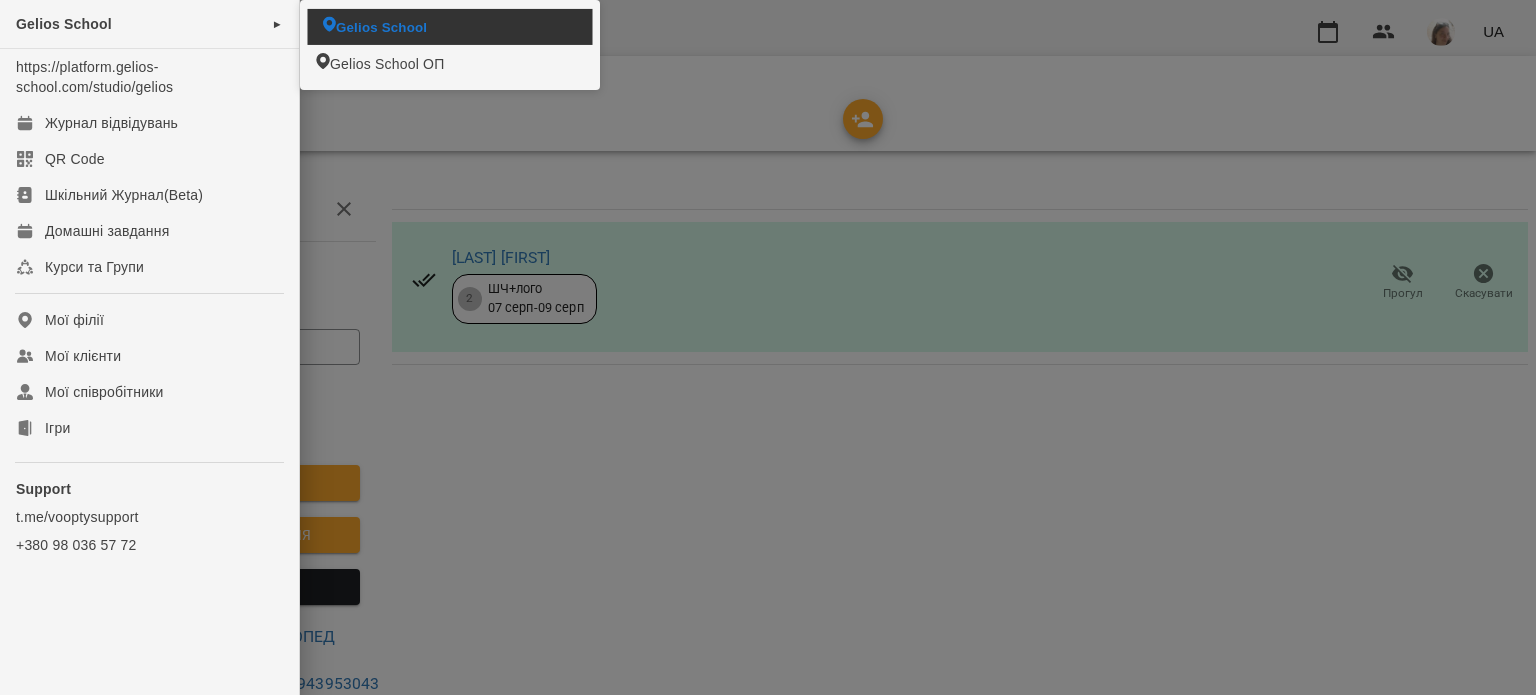 click on "Gelios School" at bounding box center (381, 26) 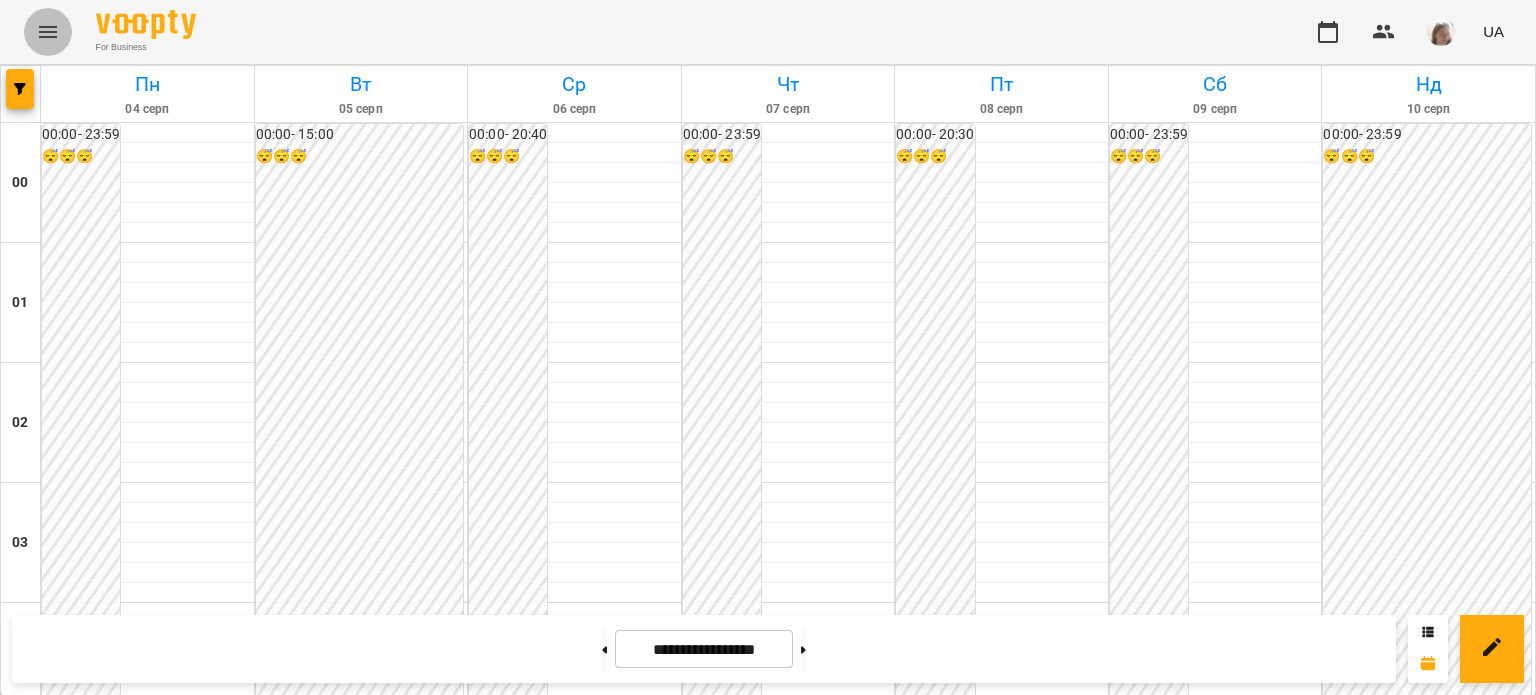 click 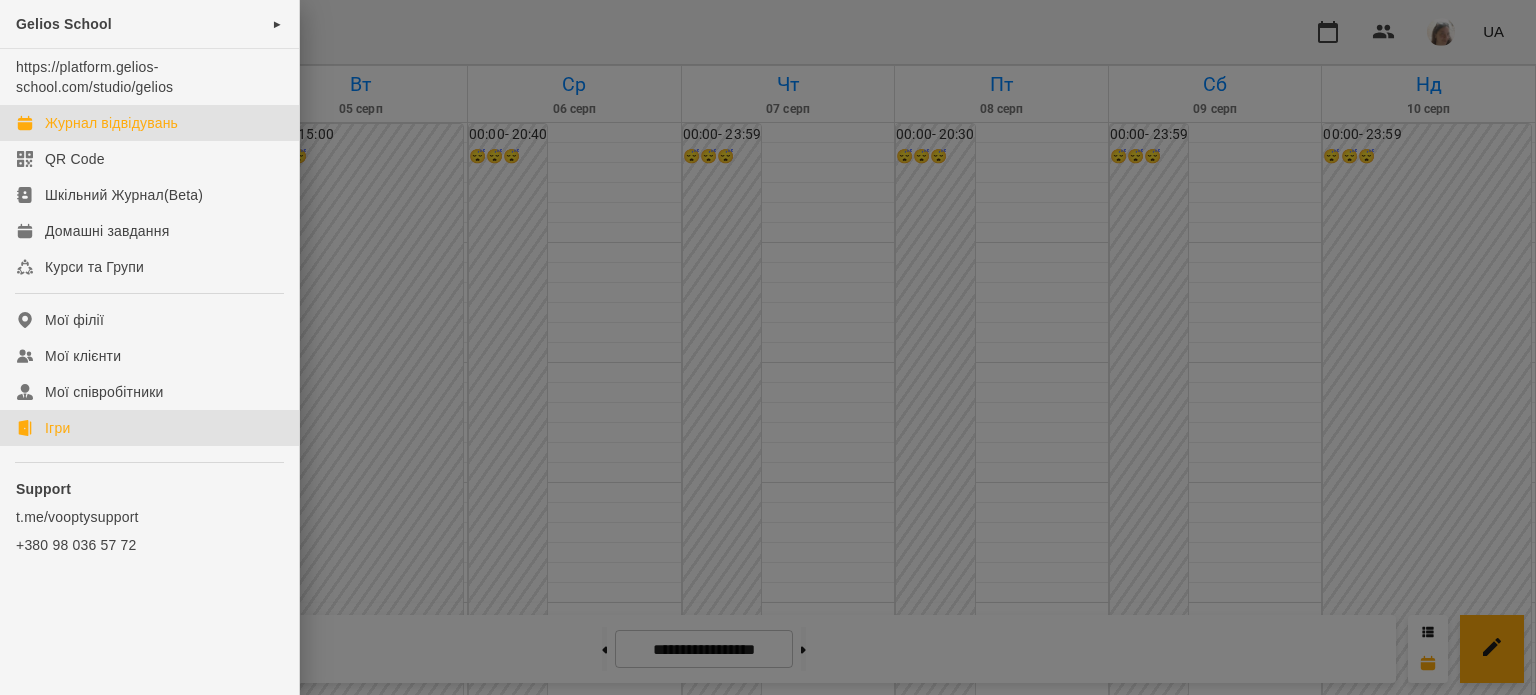 click on "Ігри" 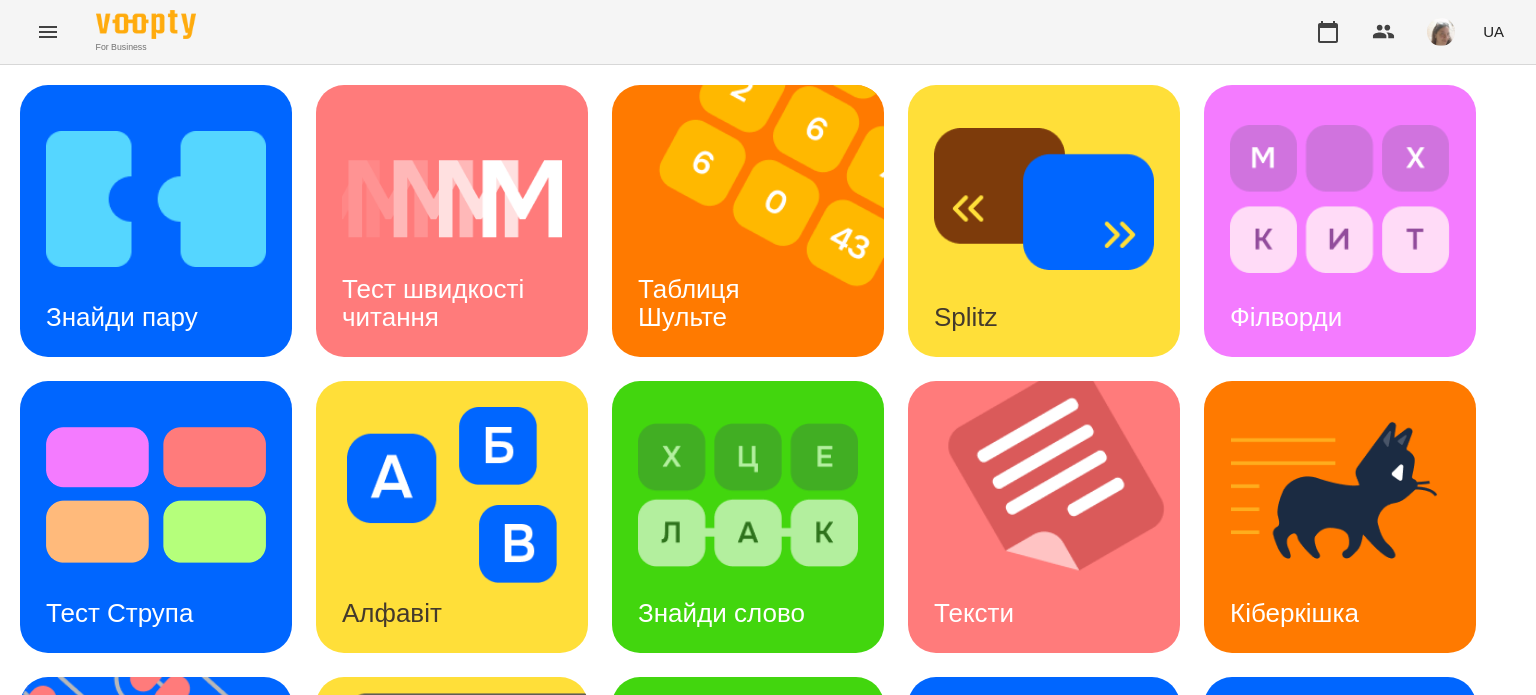 scroll, scrollTop: 0, scrollLeft: 0, axis: both 